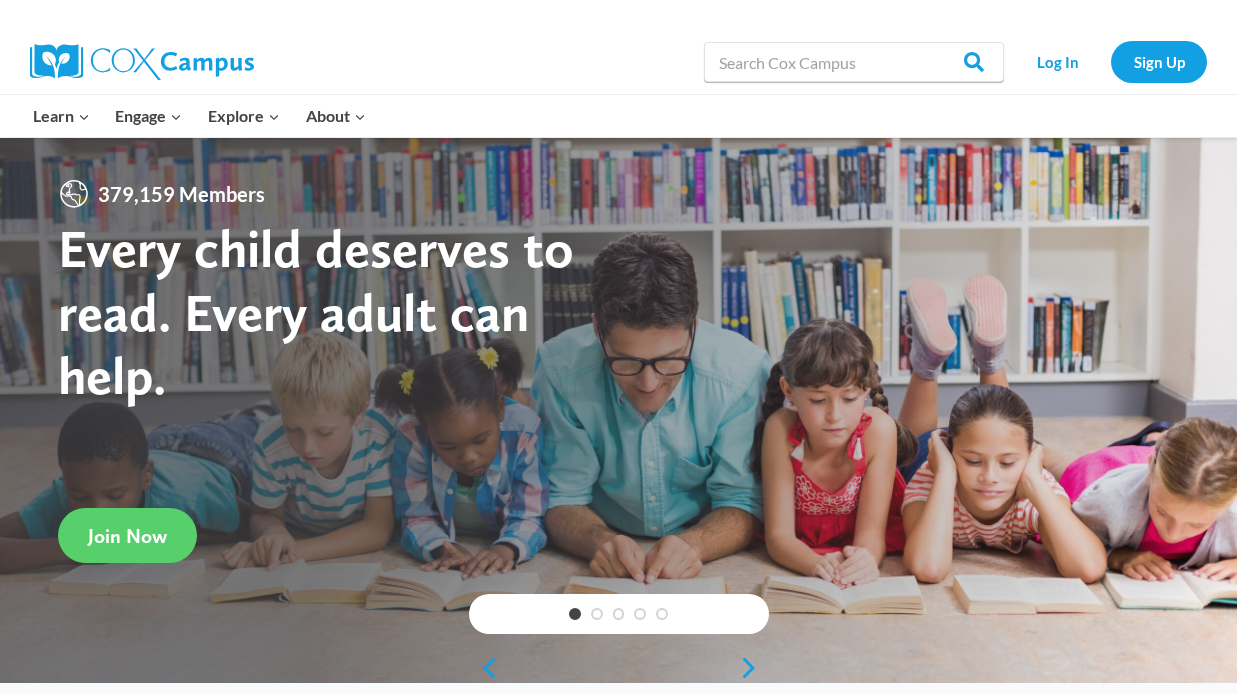scroll, scrollTop: 0, scrollLeft: 0, axis: both 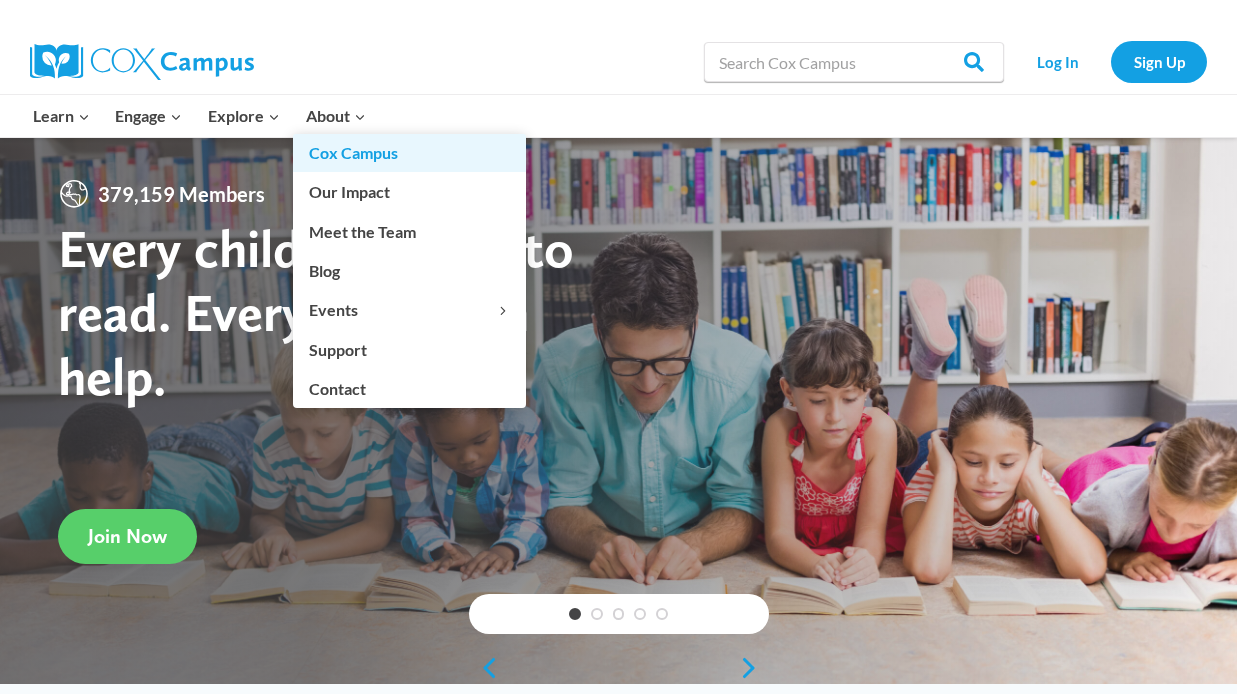 click on "Cox Campus" at bounding box center (409, 153) 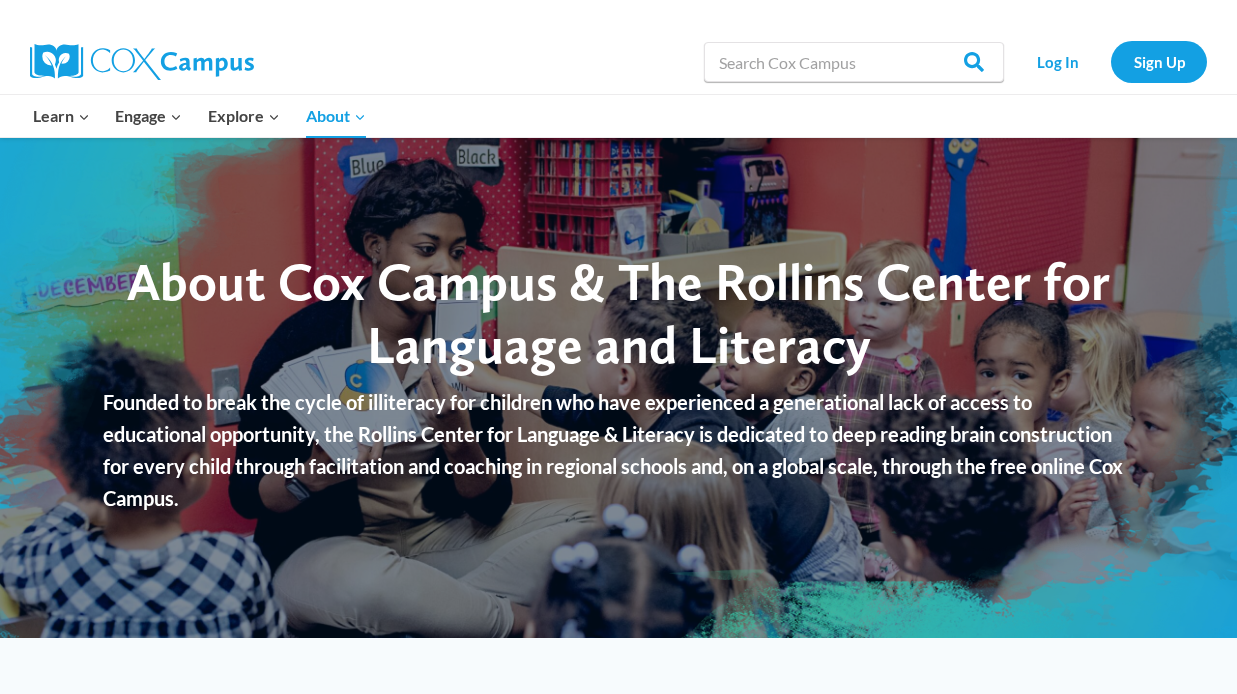 scroll, scrollTop: 0, scrollLeft: 0, axis: both 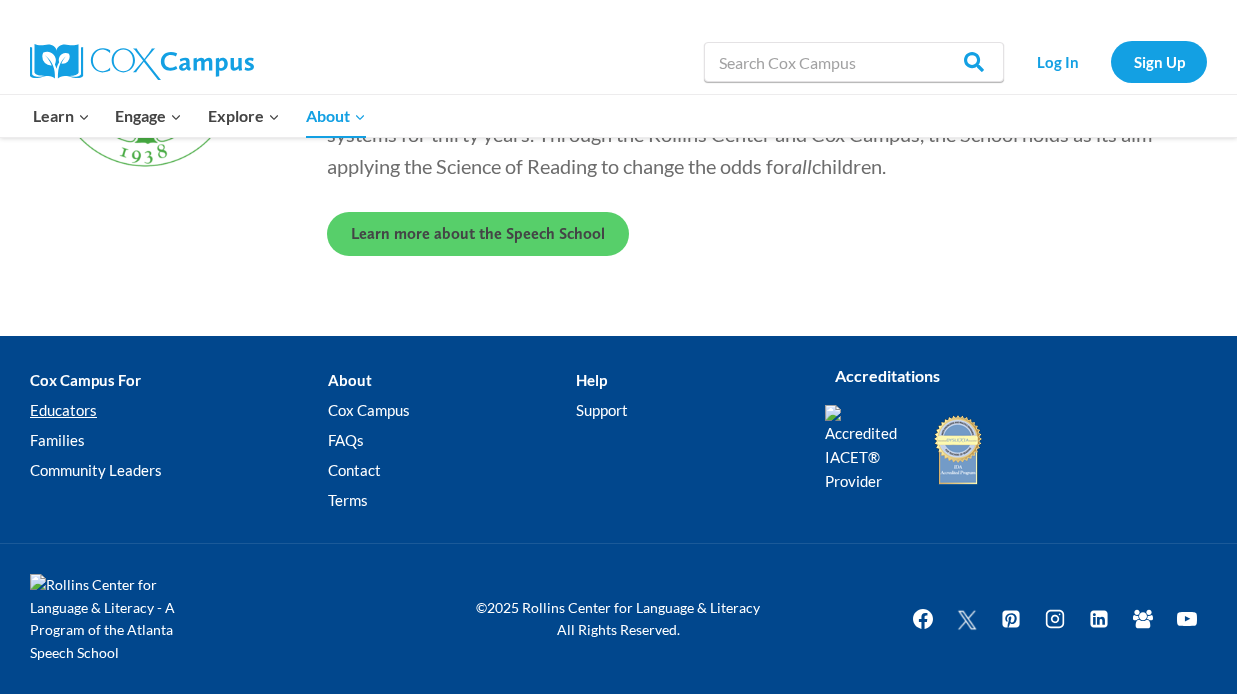 click on "Educators" at bounding box center [179, 411] 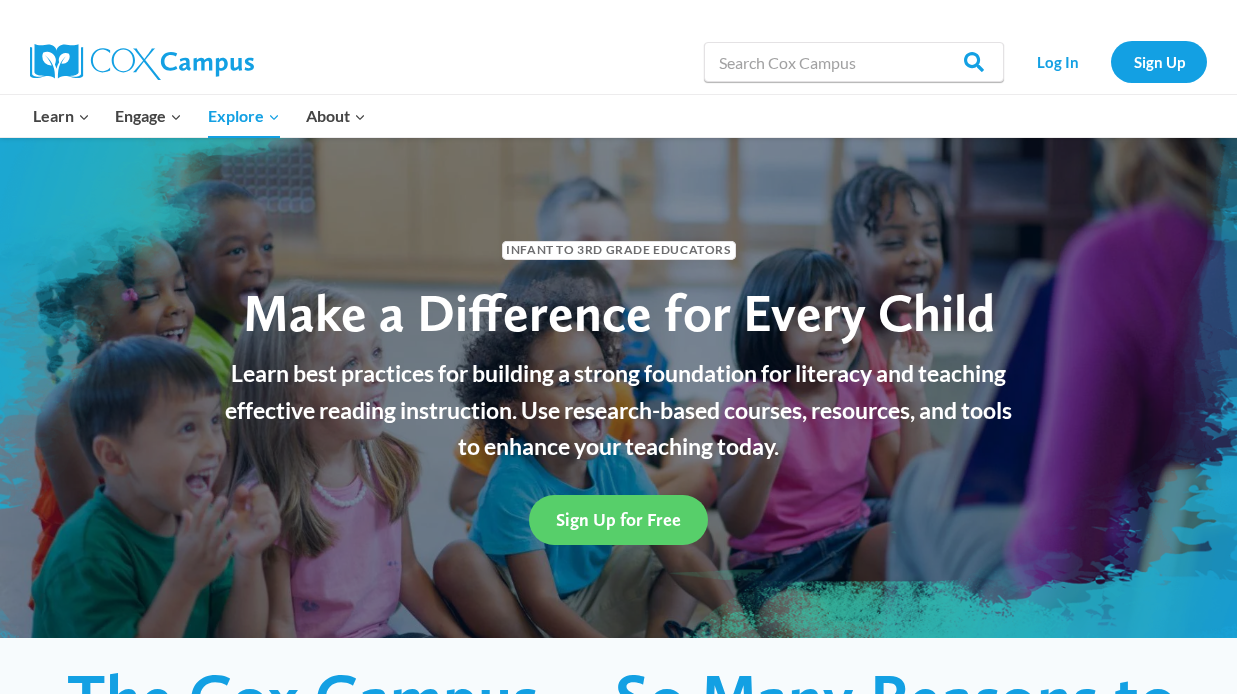 scroll, scrollTop: 0, scrollLeft: 0, axis: both 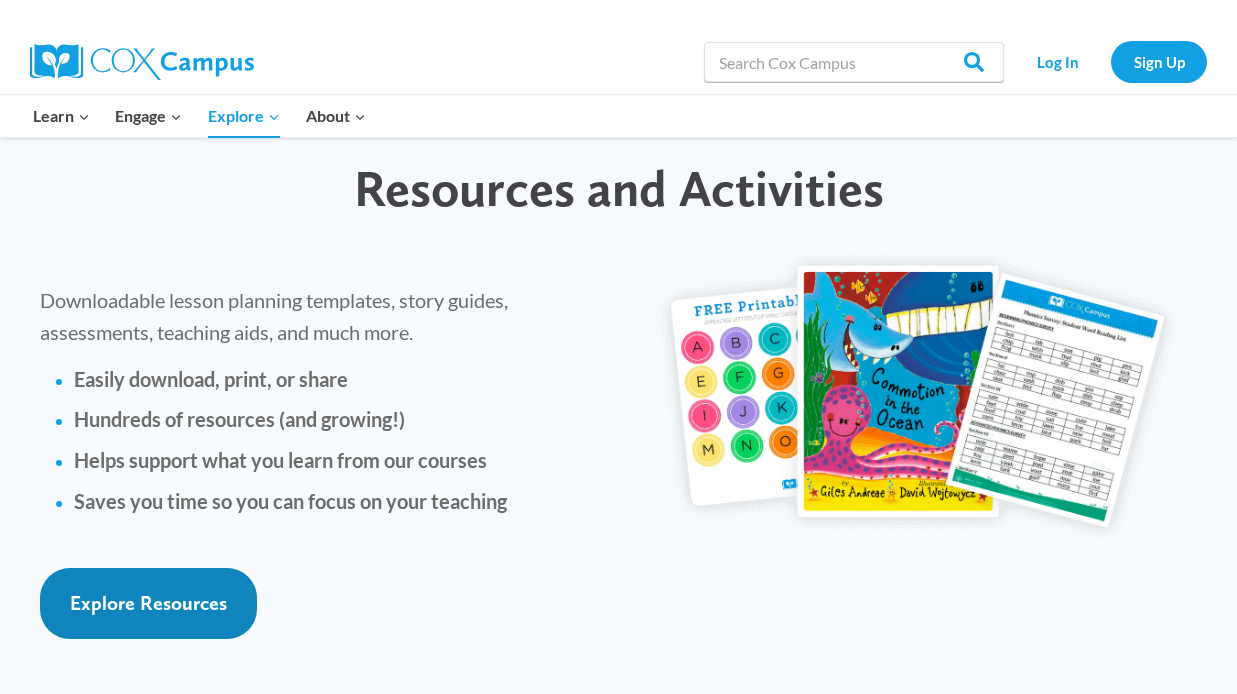click on "Explore Resources" at bounding box center [148, 603] 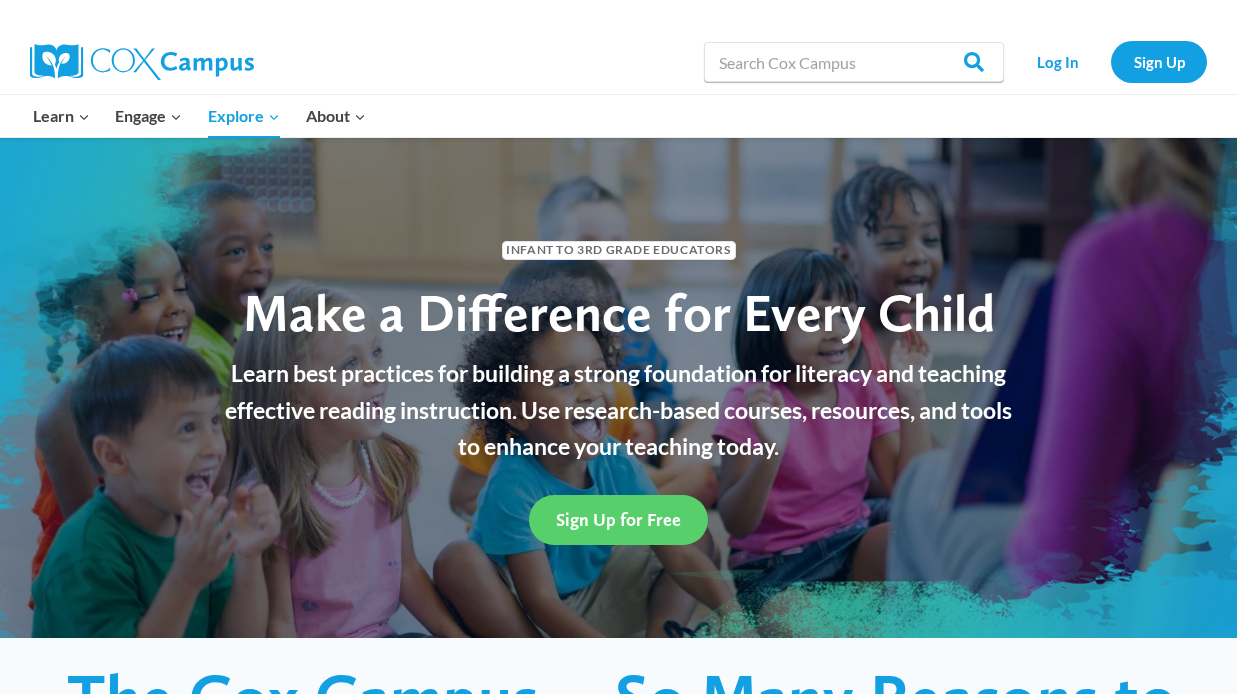 scroll, scrollTop: 4489, scrollLeft: 0, axis: vertical 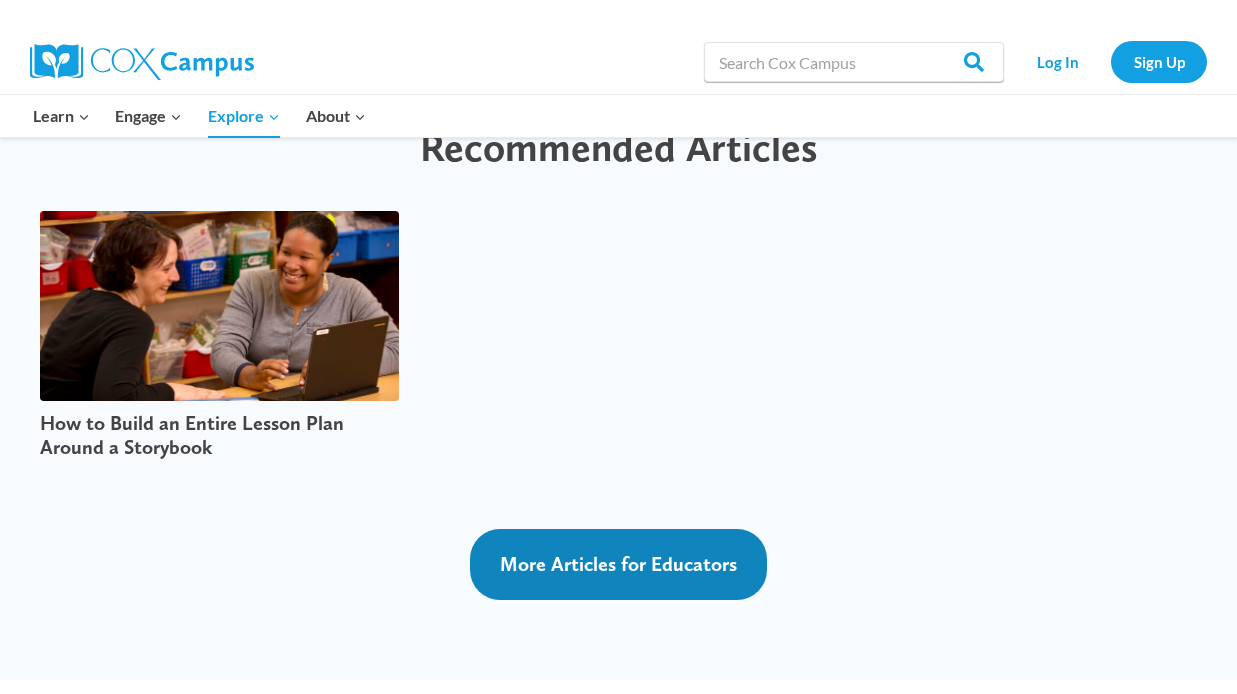 click on "More Articles for Educators" at bounding box center (618, 564) 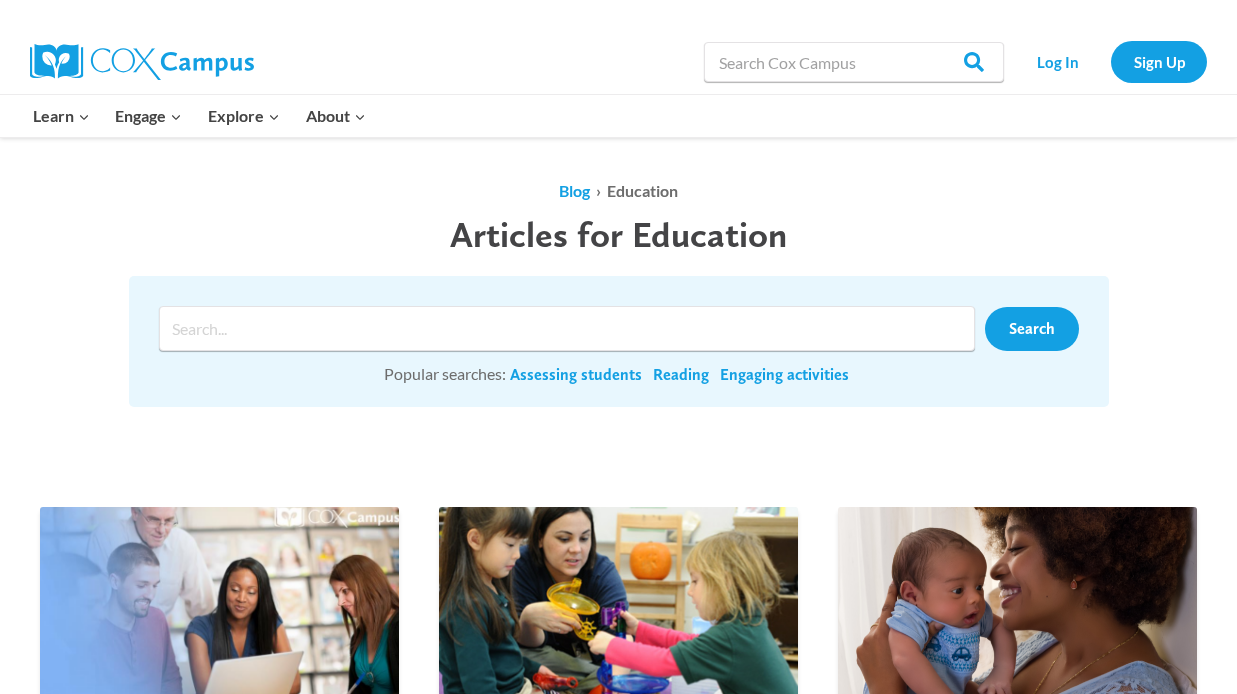 scroll, scrollTop: 0, scrollLeft: 0, axis: both 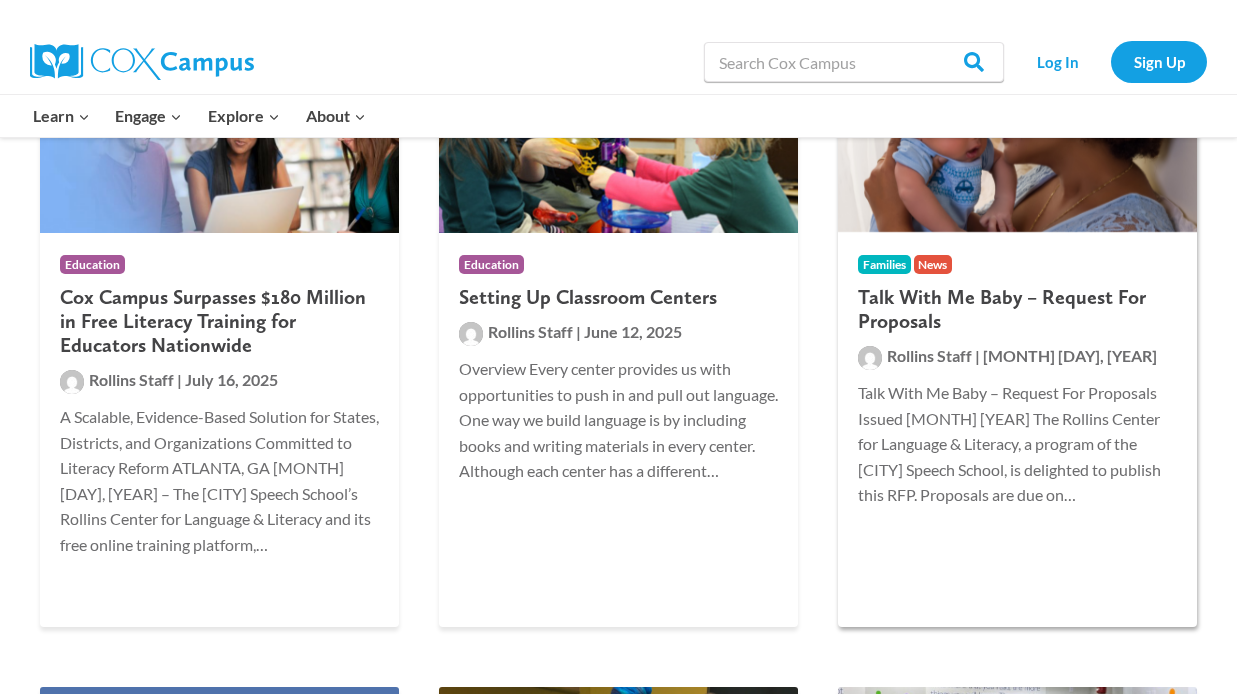 click on "Talk With Me Baby – Request For Proposals Issued [MONTH] [YEAR] The Rollins Center for Language & Literacy, a program of the [CITY] Speech School, is delighted to publish this RFP. Proposals are due on…" at bounding box center [1017, 444] 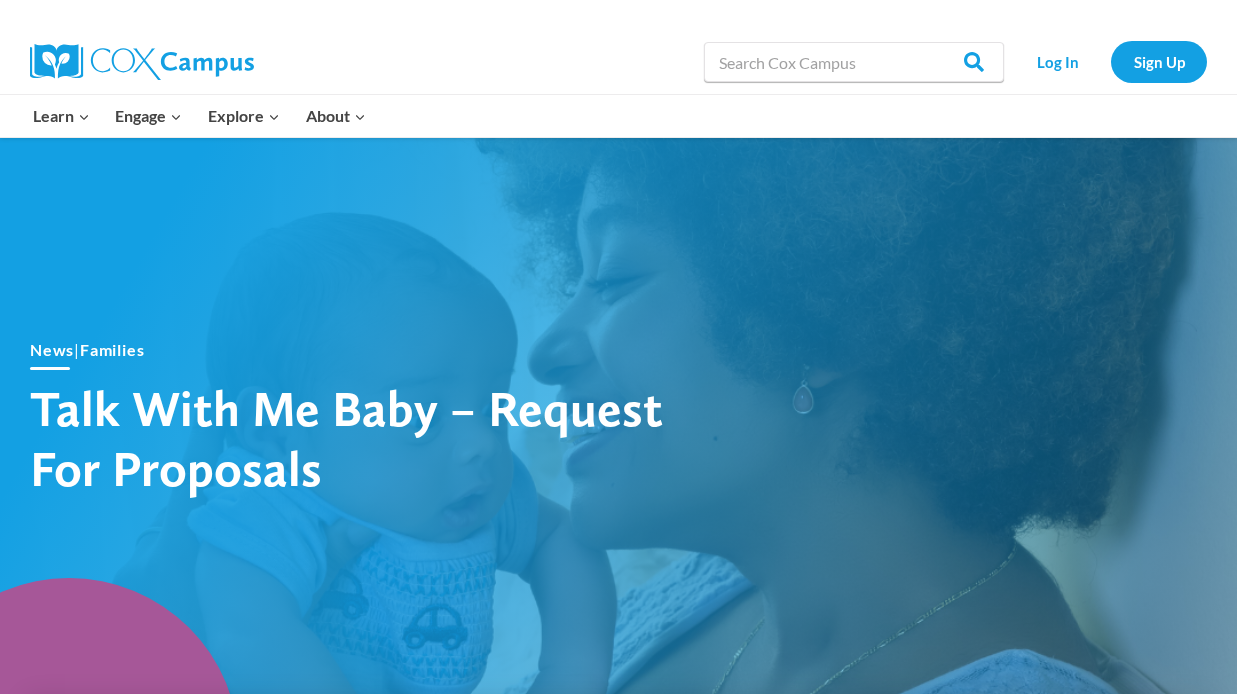 scroll, scrollTop: 0, scrollLeft: 0, axis: both 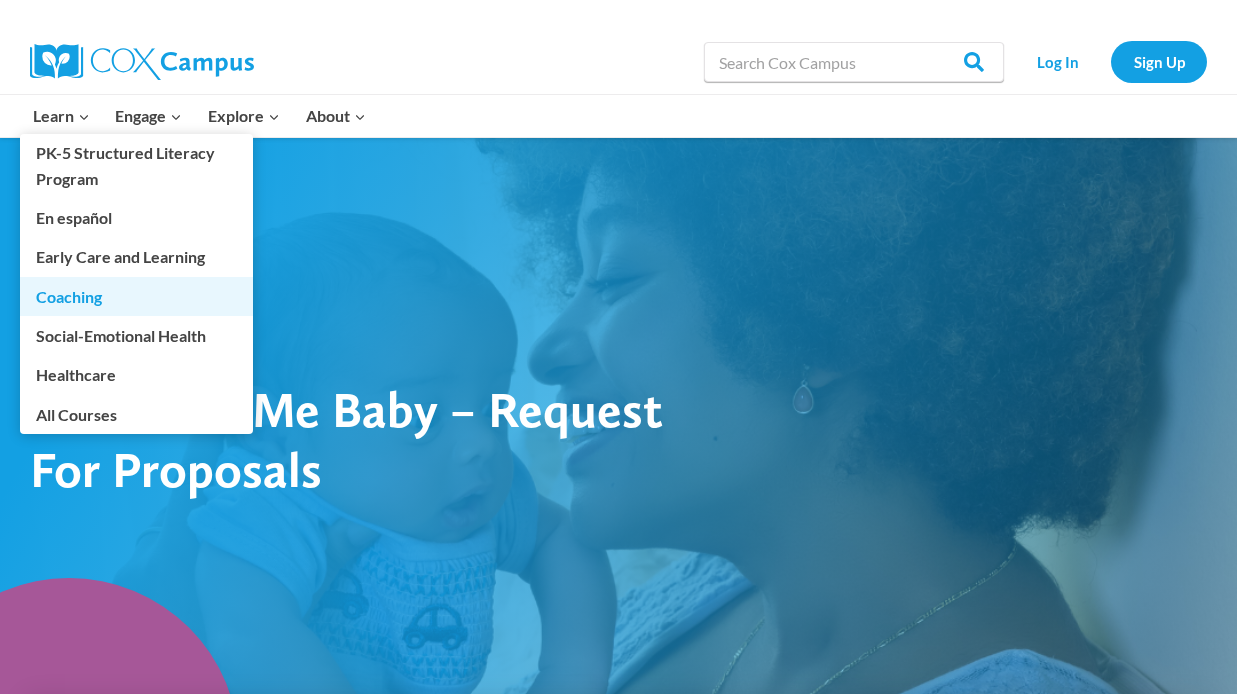 click on "Coaching" at bounding box center (136, 296) 